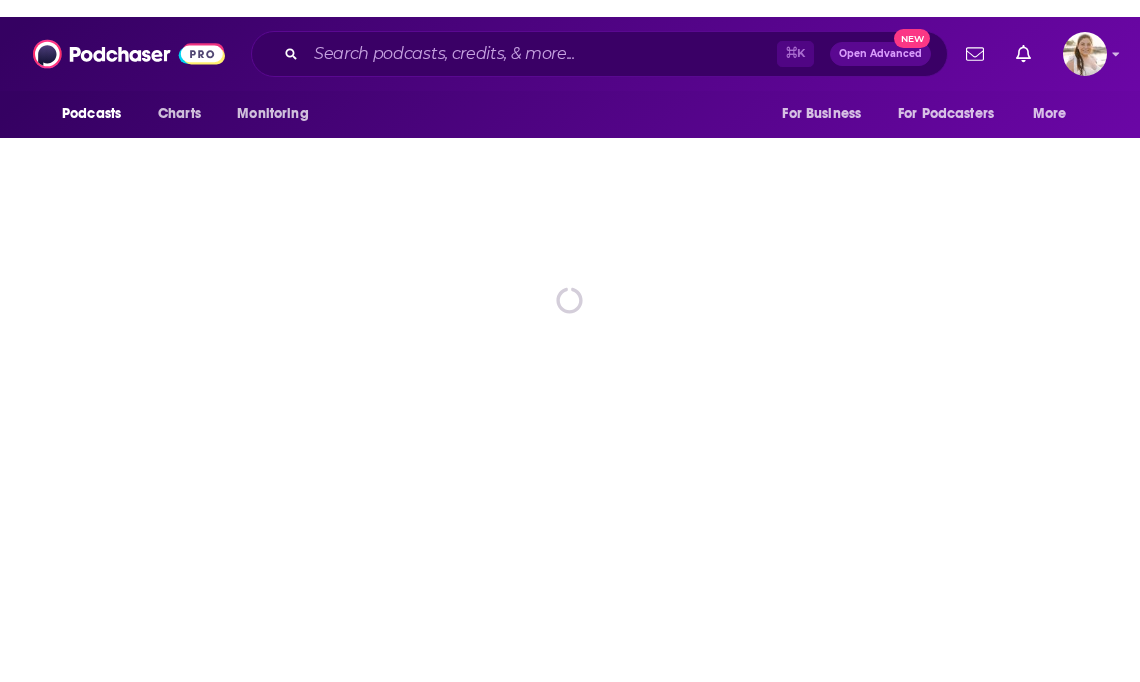 scroll, scrollTop: 0, scrollLeft: 0, axis: both 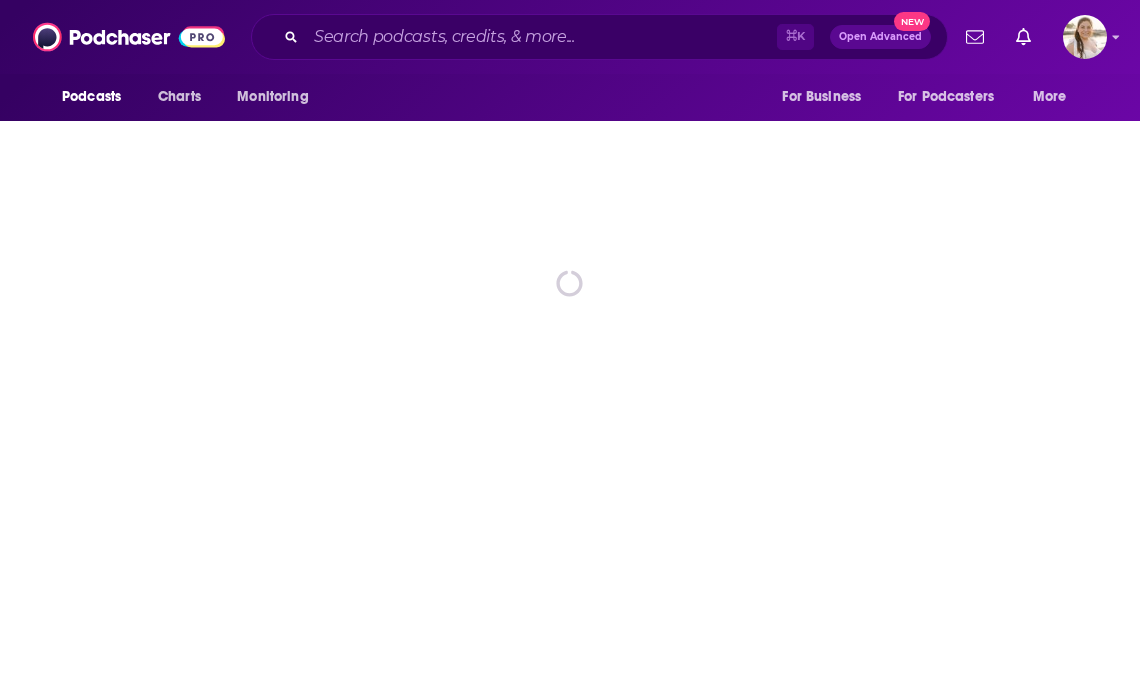 click on "Podcasts Charts Monitoring ⌘  K Open Advanced New For Business For Podcasters More" at bounding box center [570, 37] 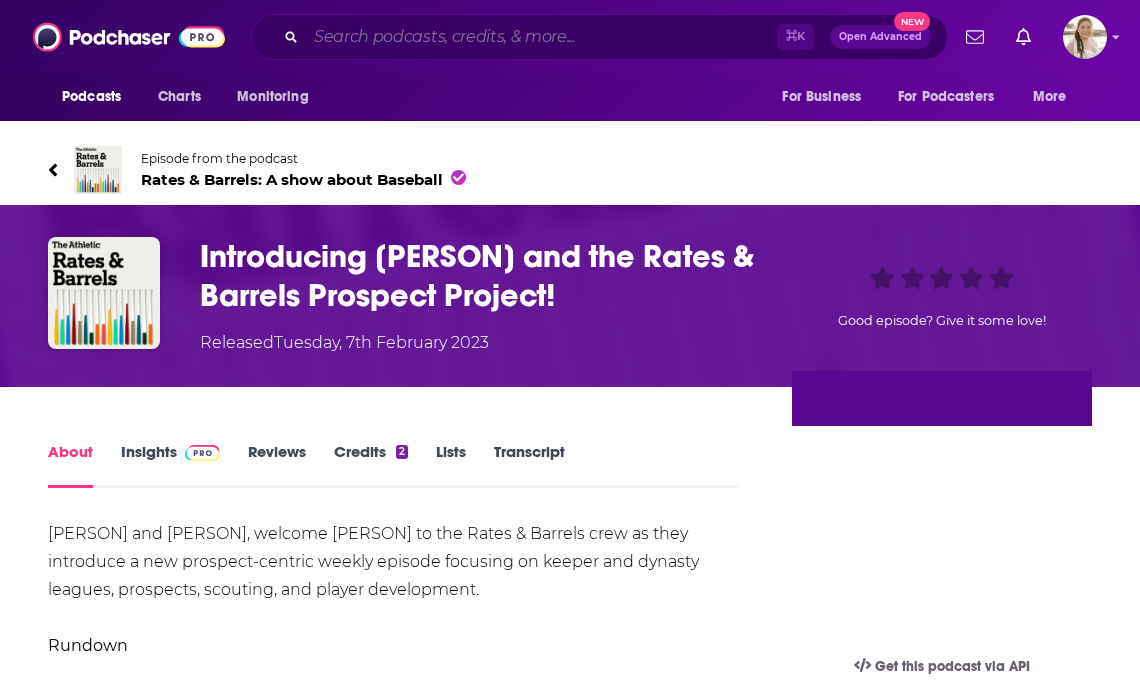 click at bounding box center [541, 37] 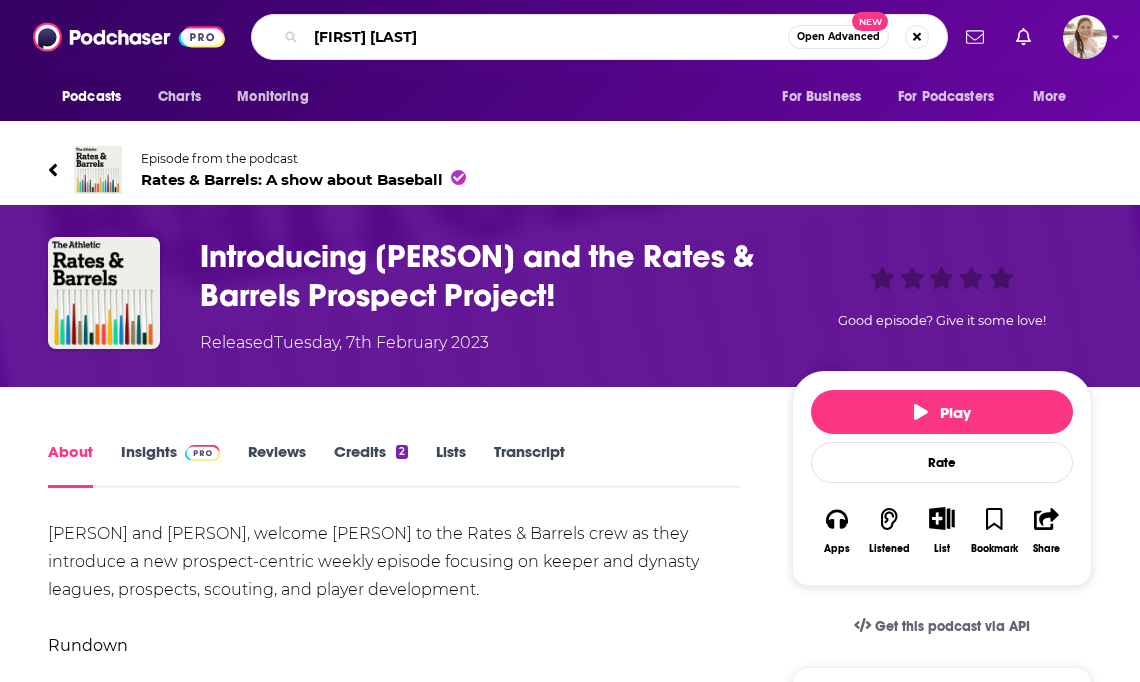 type on "[FIRST] [LAST]" 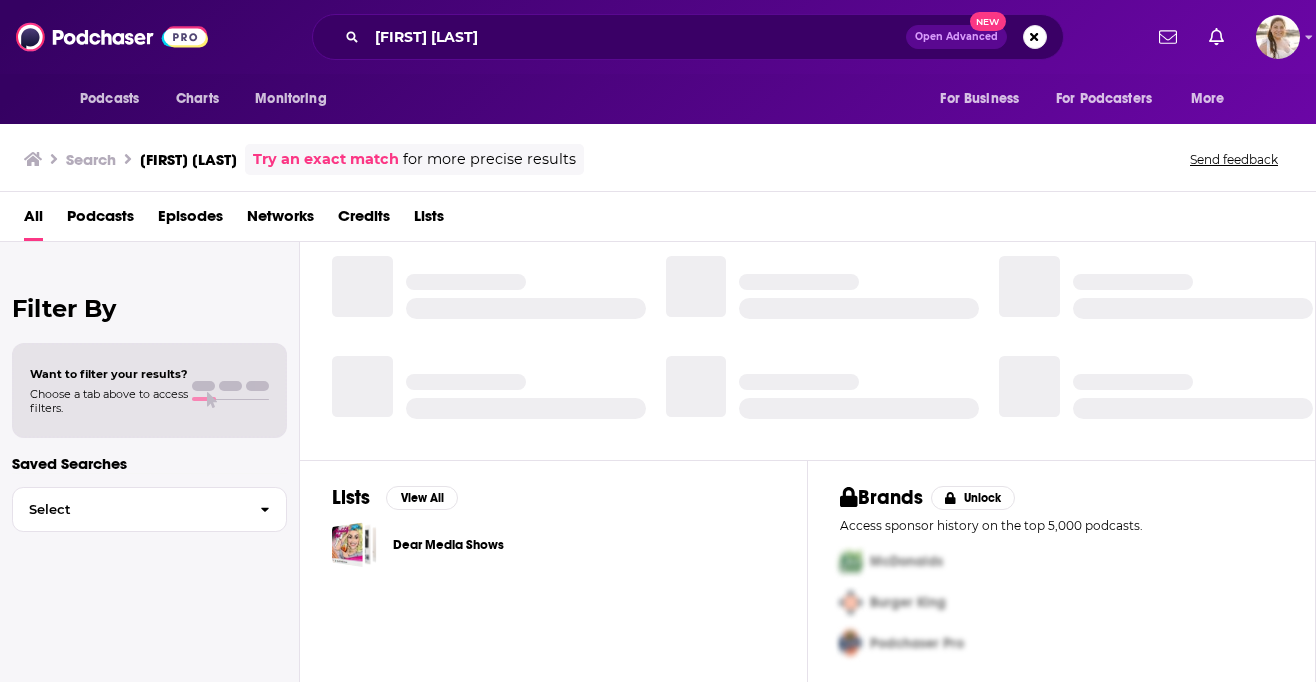 scroll, scrollTop: 0, scrollLeft: 0, axis: both 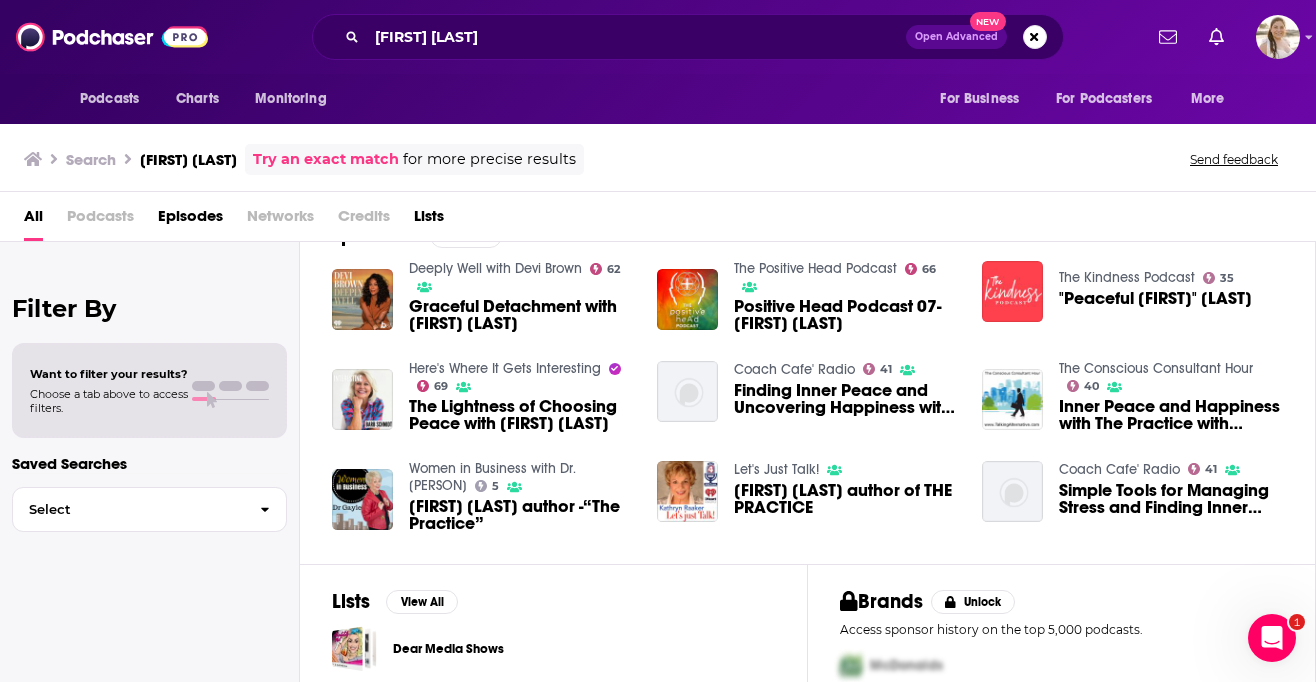 click on "Podcasts" at bounding box center [100, 220] 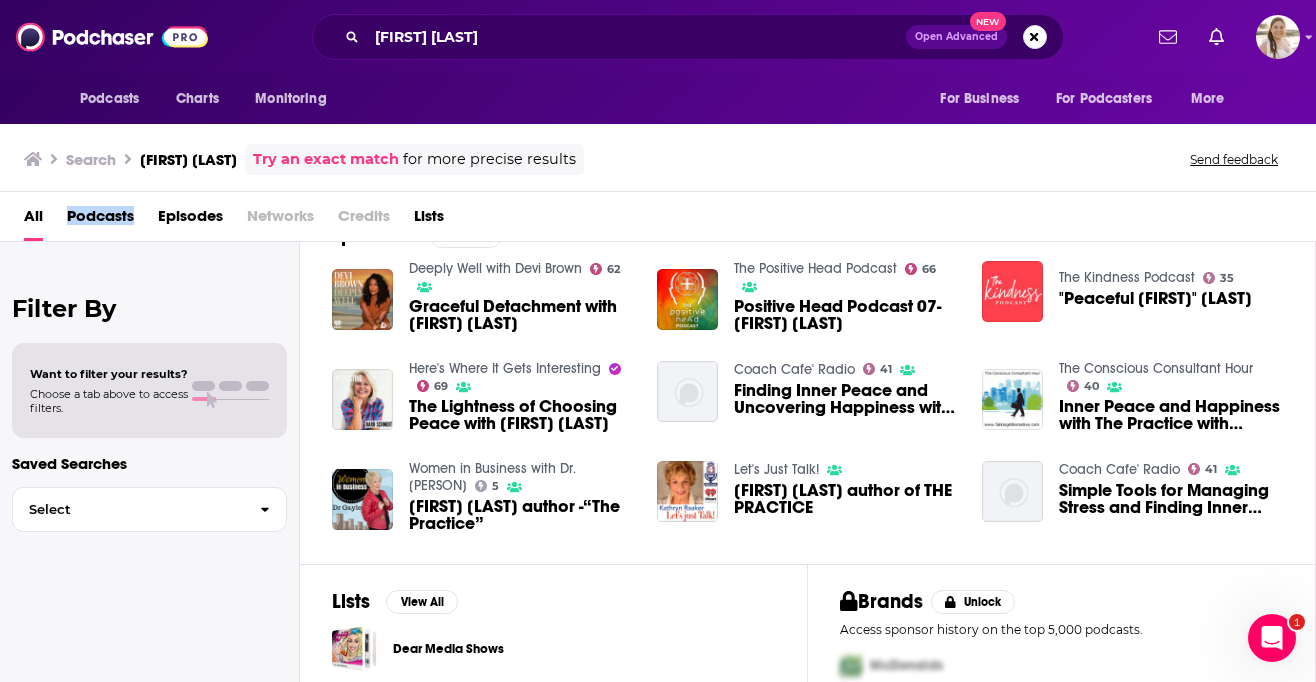 click on "Podcasts" at bounding box center [100, 220] 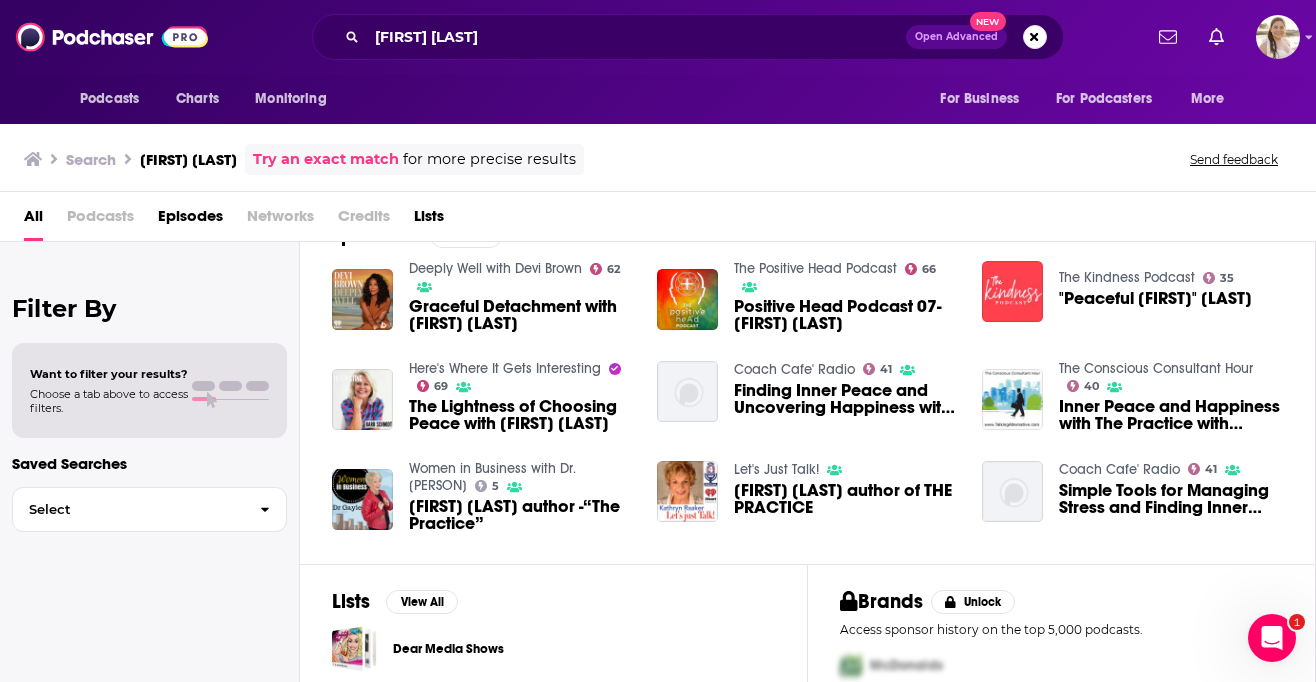 click on "Podcasts" at bounding box center (100, 220) 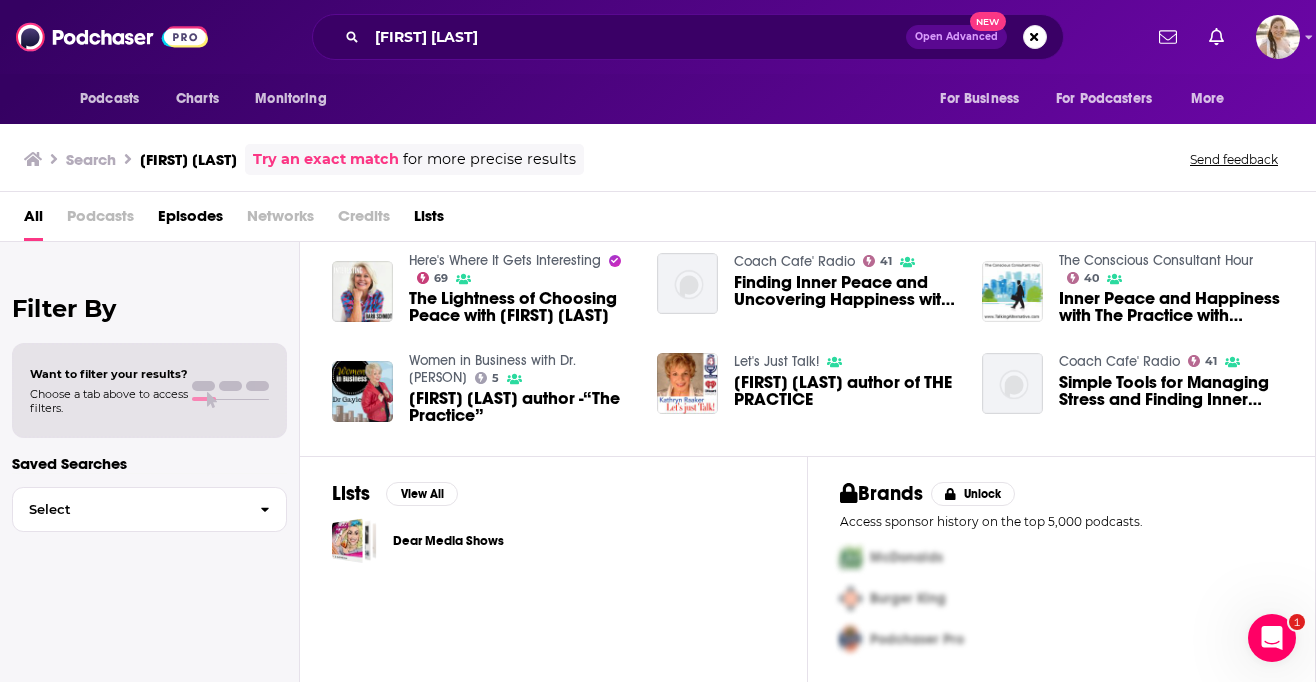 scroll, scrollTop: 0, scrollLeft: 0, axis: both 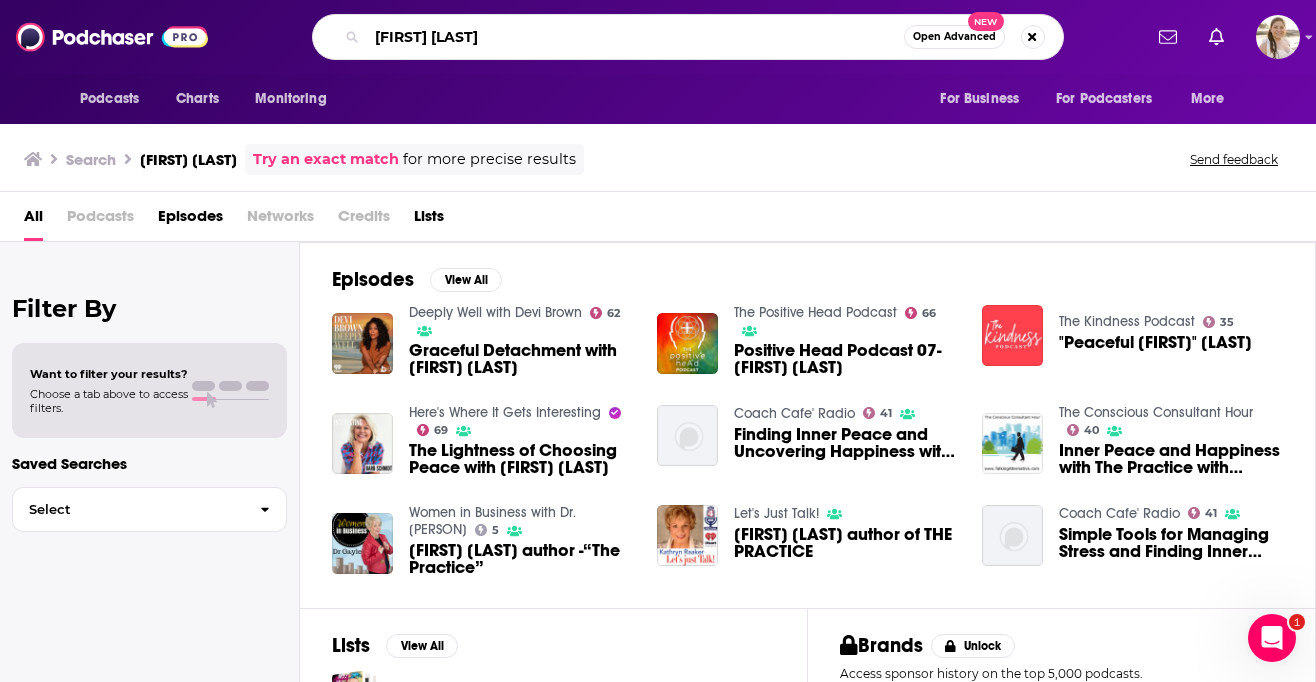 drag, startPoint x: 558, startPoint y: 38, endPoint x: 232, endPoint y: 25, distance: 326.2591 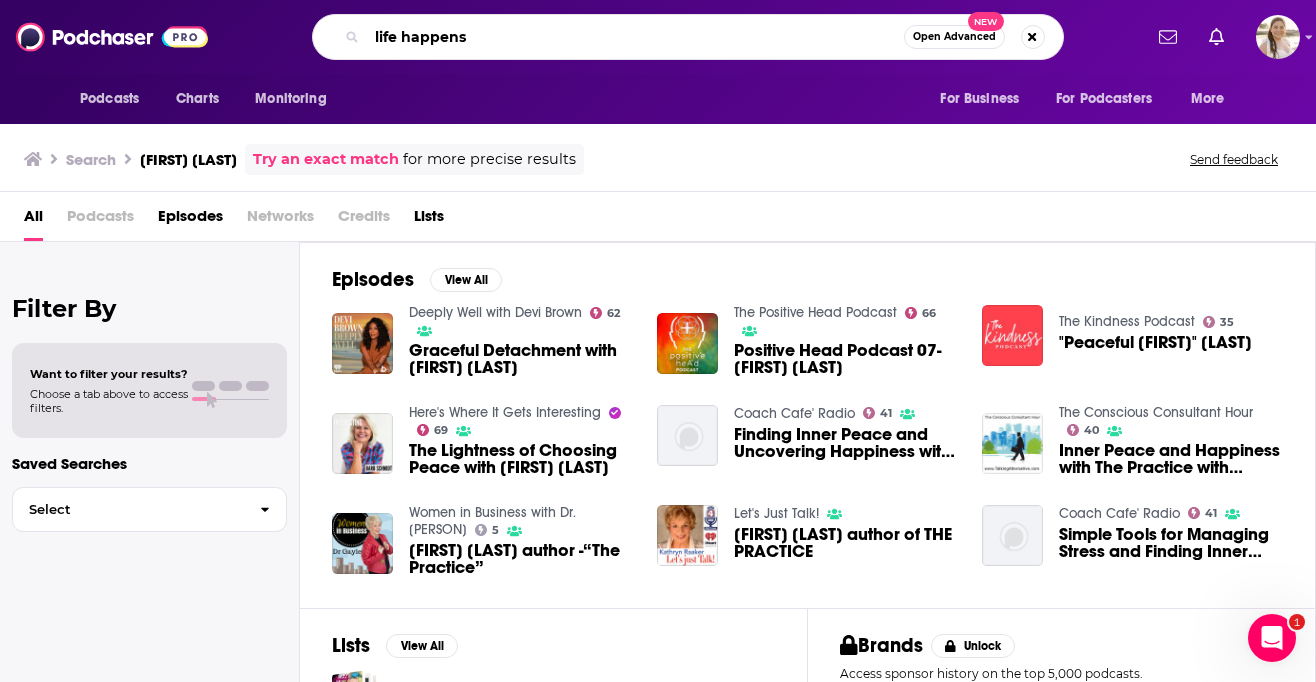 type on "life happens" 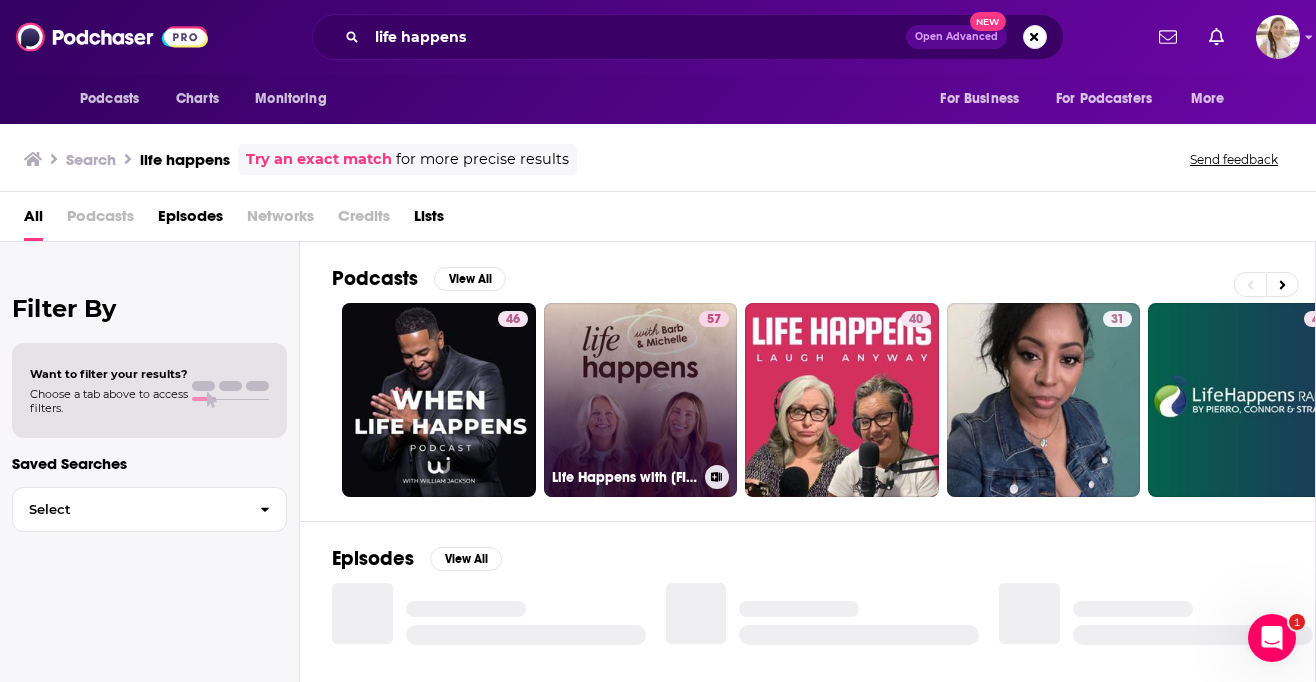click on "57 Life Happens with Barb & Michelle" at bounding box center (641, 400) 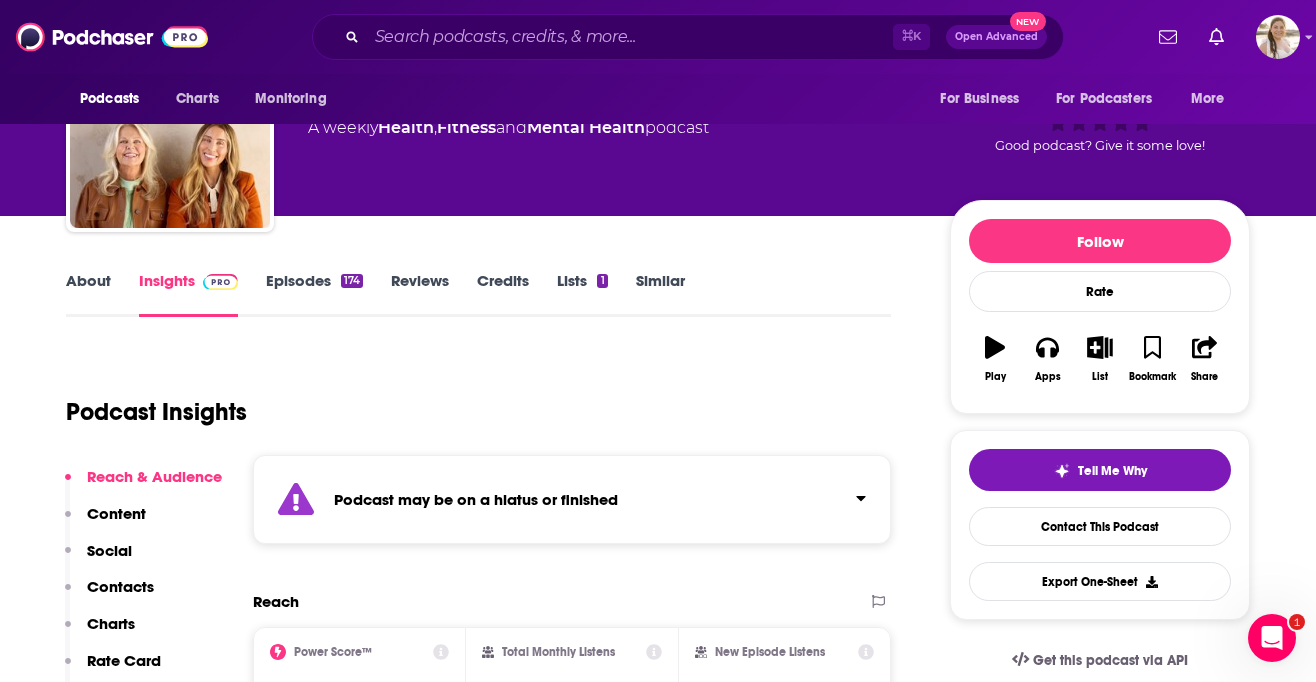 scroll, scrollTop: 345, scrollLeft: 0, axis: vertical 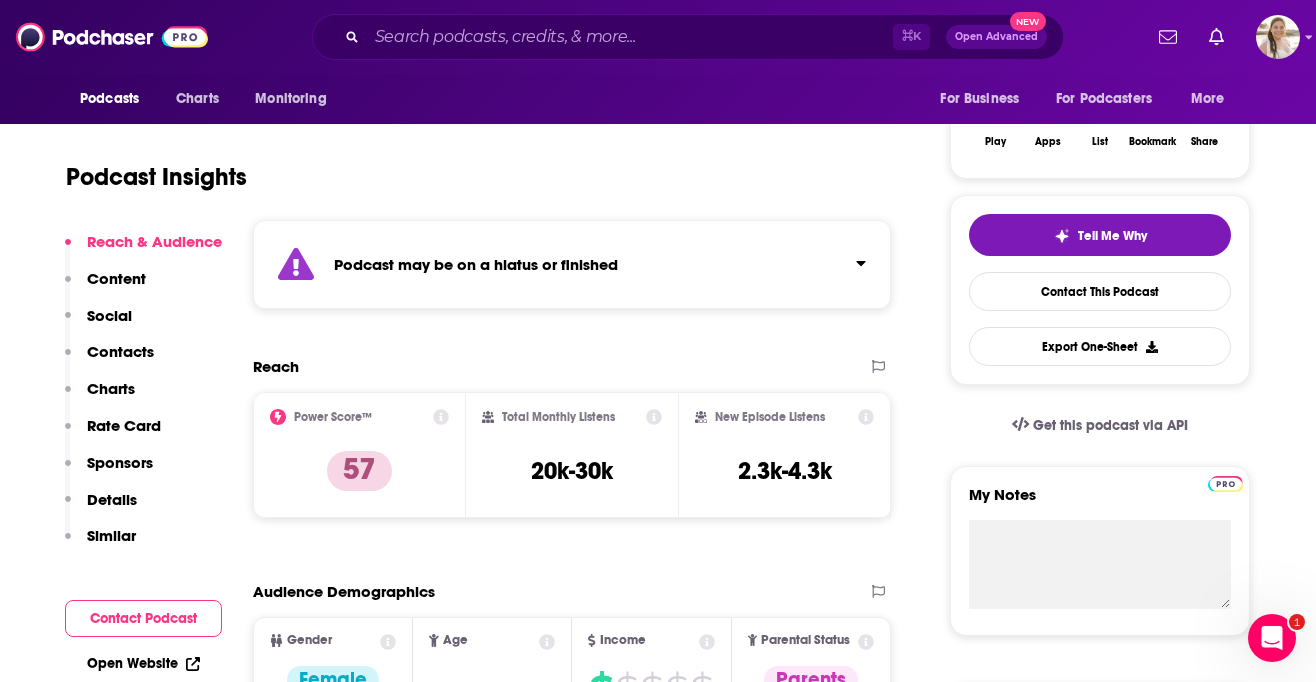 click on "Social" at bounding box center (109, 315) 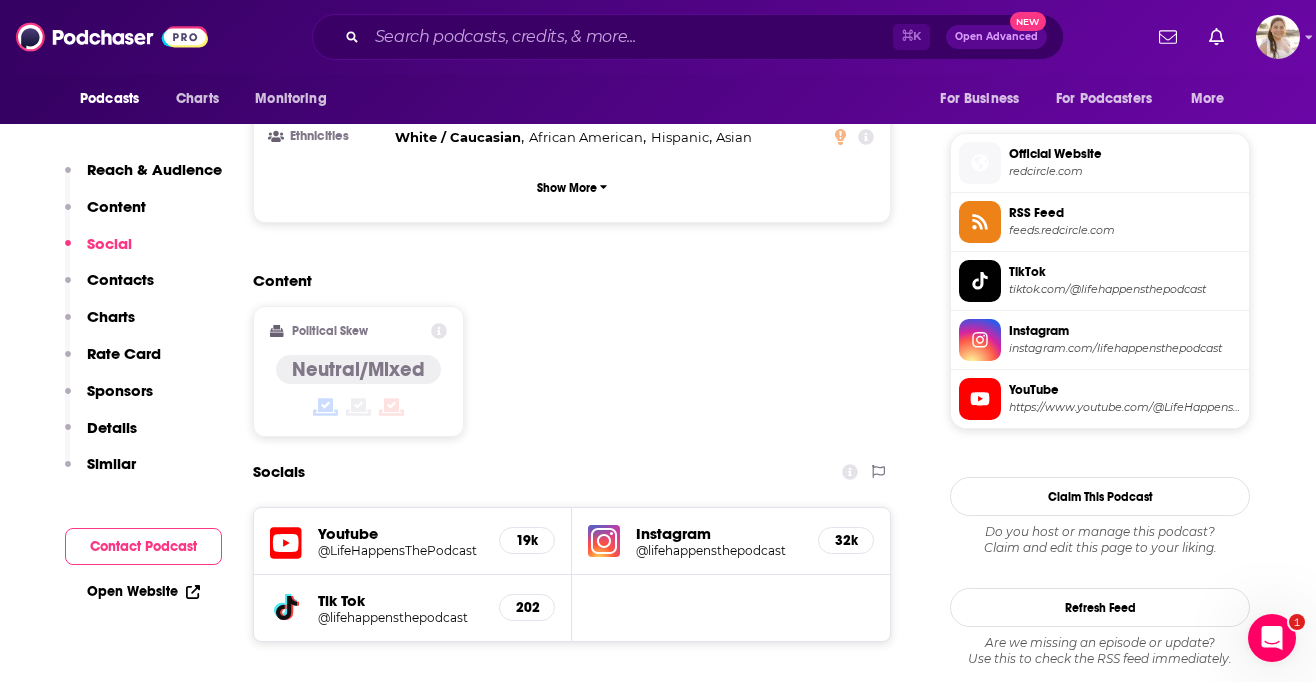 click on "Charts" at bounding box center (111, 316) 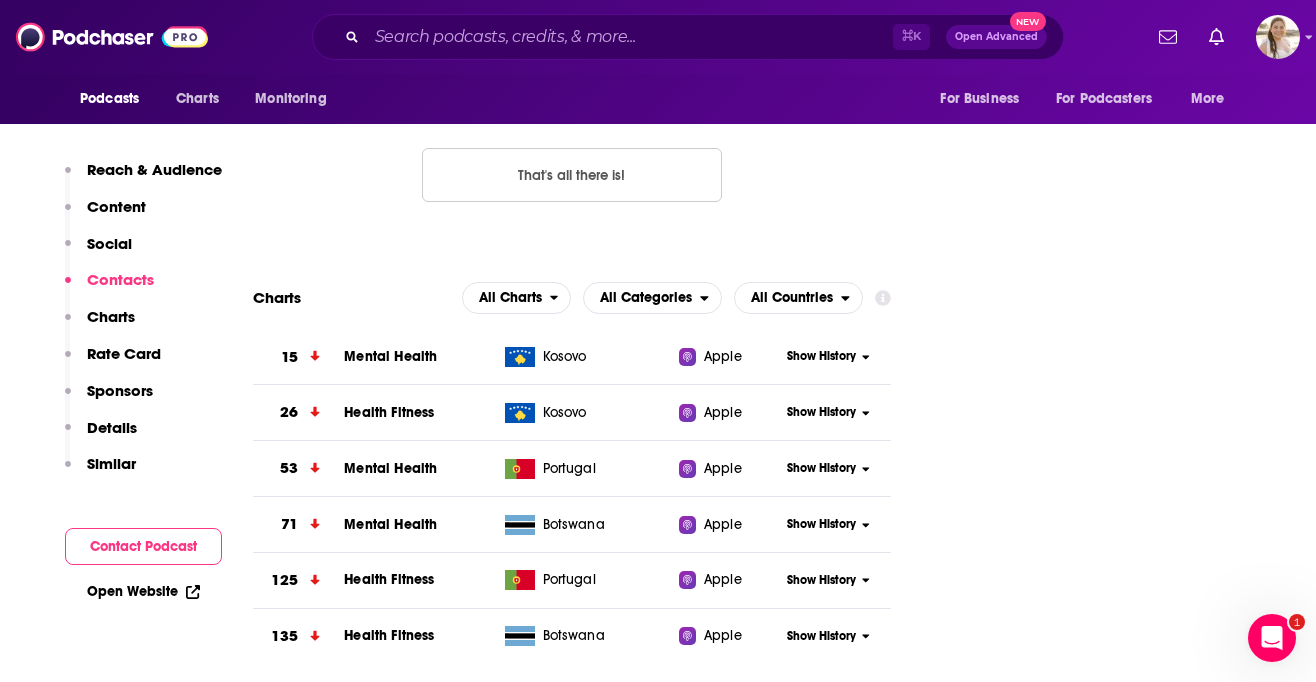 click on "Contacts" at bounding box center (120, 279) 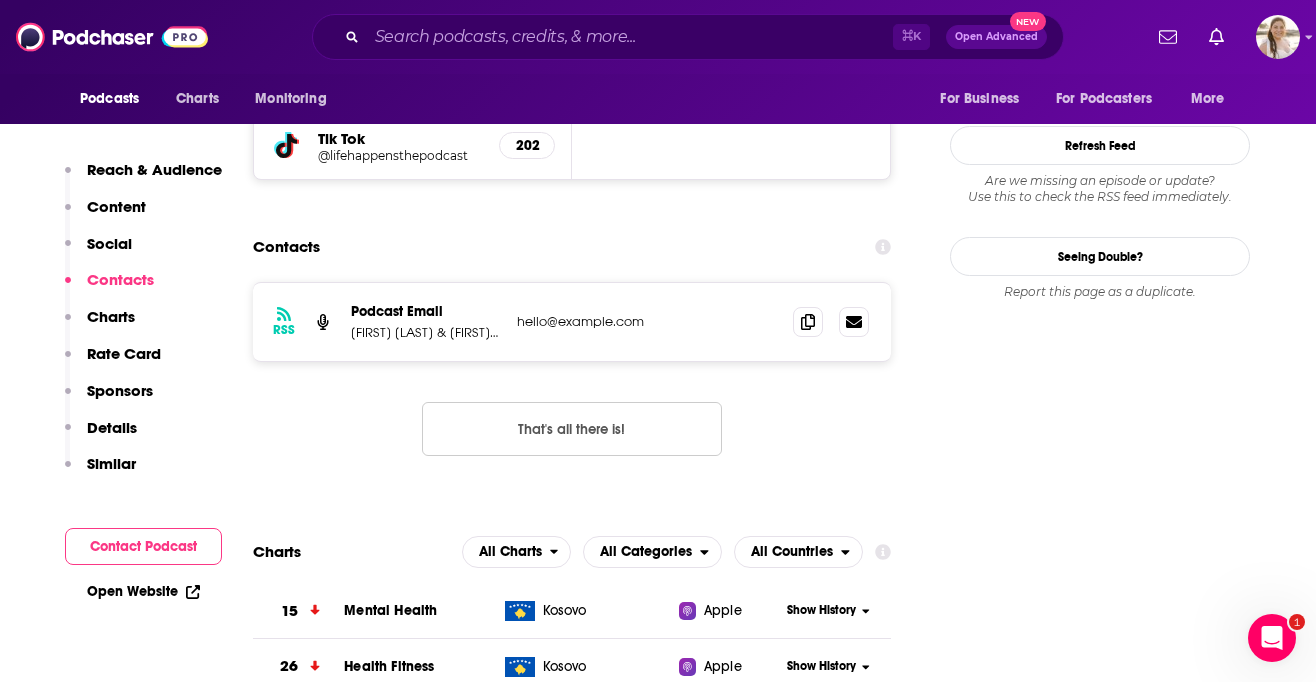scroll, scrollTop: 1818, scrollLeft: 0, axis: vertical 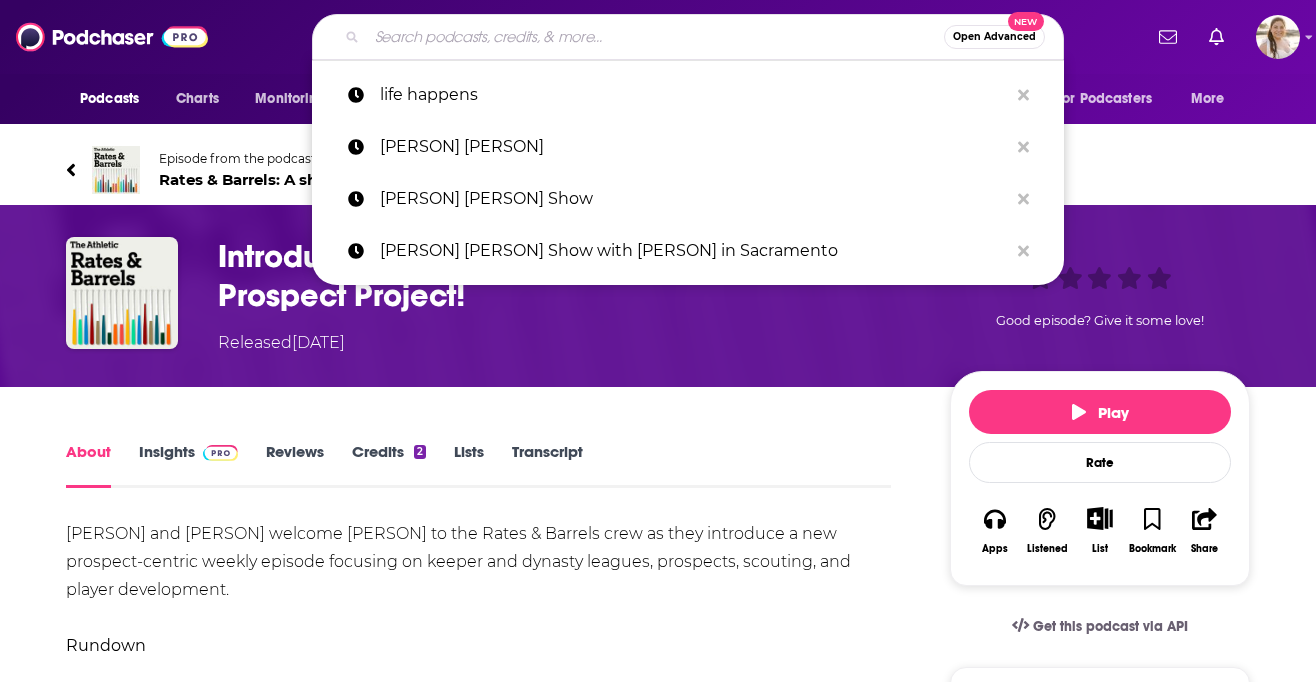 click at bounding box center (655, 37) 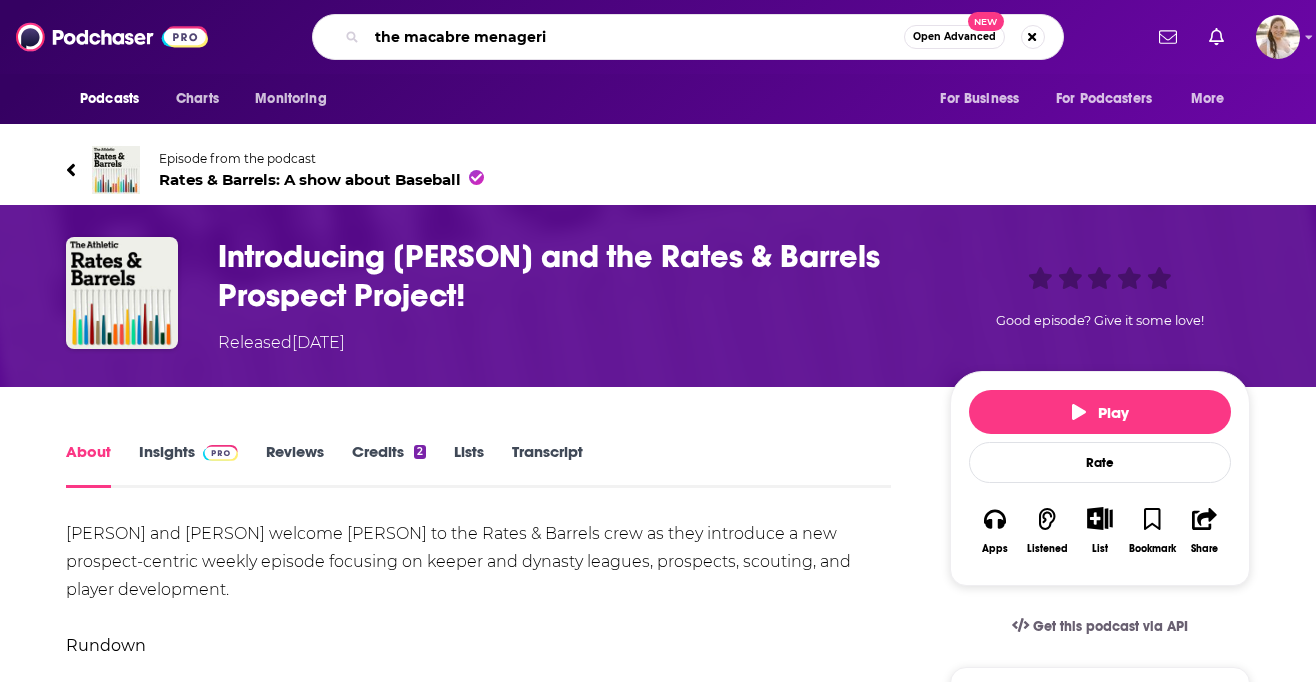 type on "the macabre menagerie" 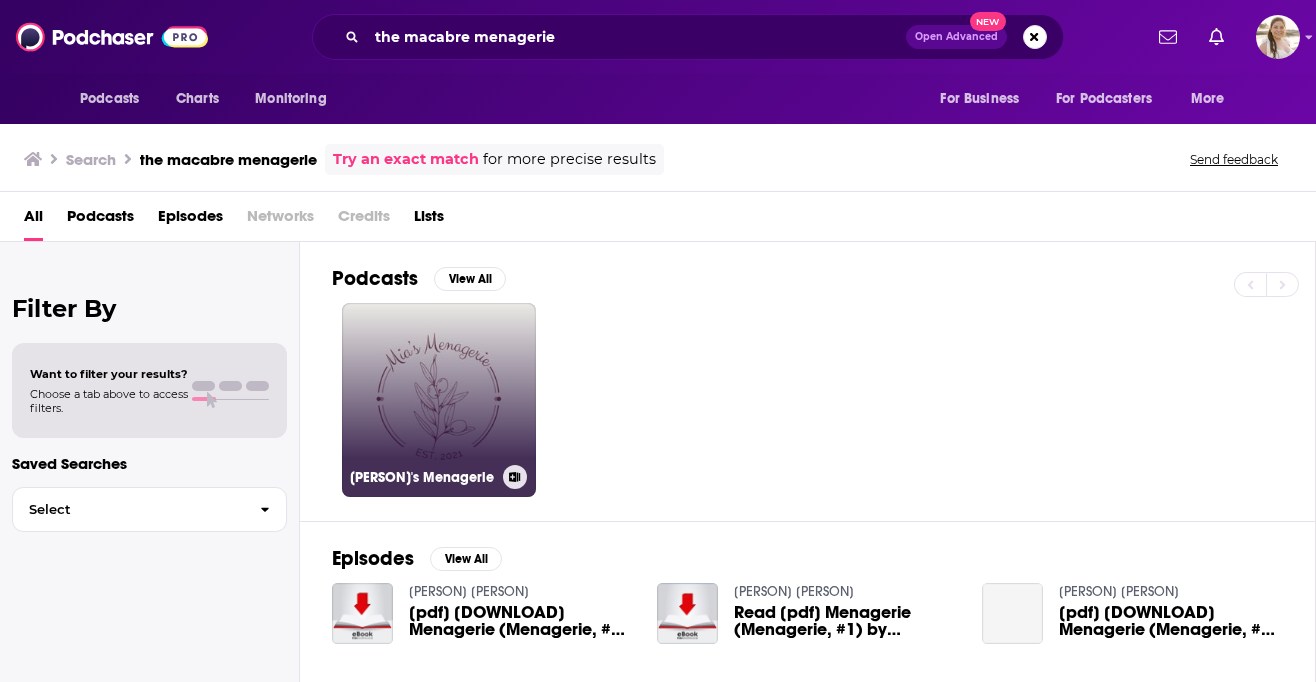 click on "[PERSON]'s Menagerie" at bounding box center [439, 400] 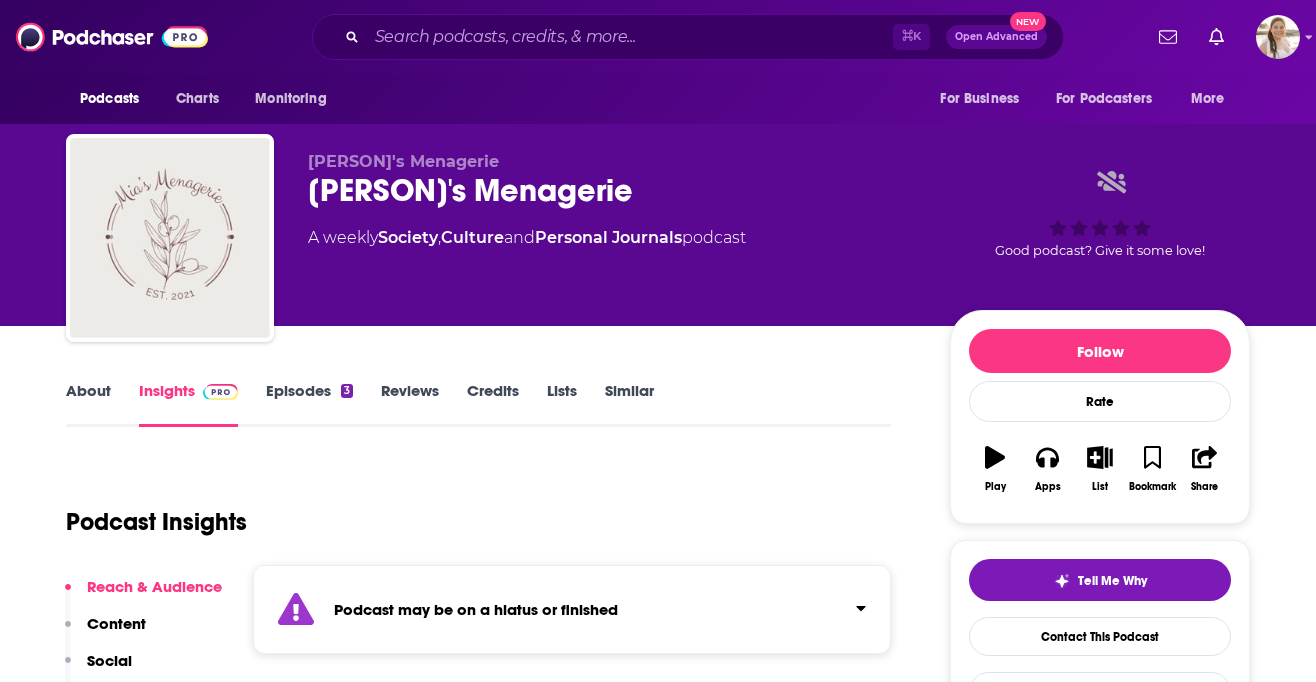 click on "Podcasts Charts Monitoring For Business For Podcasters More" at bounding box center (658, 99) 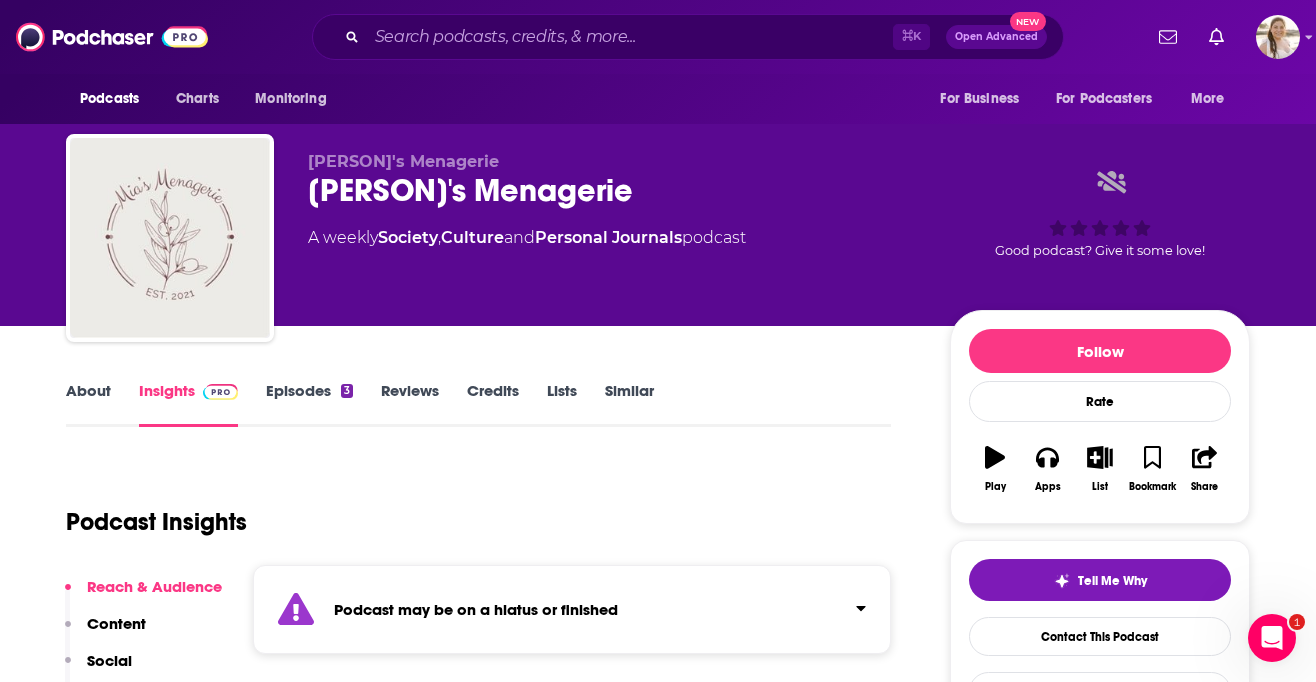 scroll, scrollTop: 0, scrollLeft: 0, axis: both 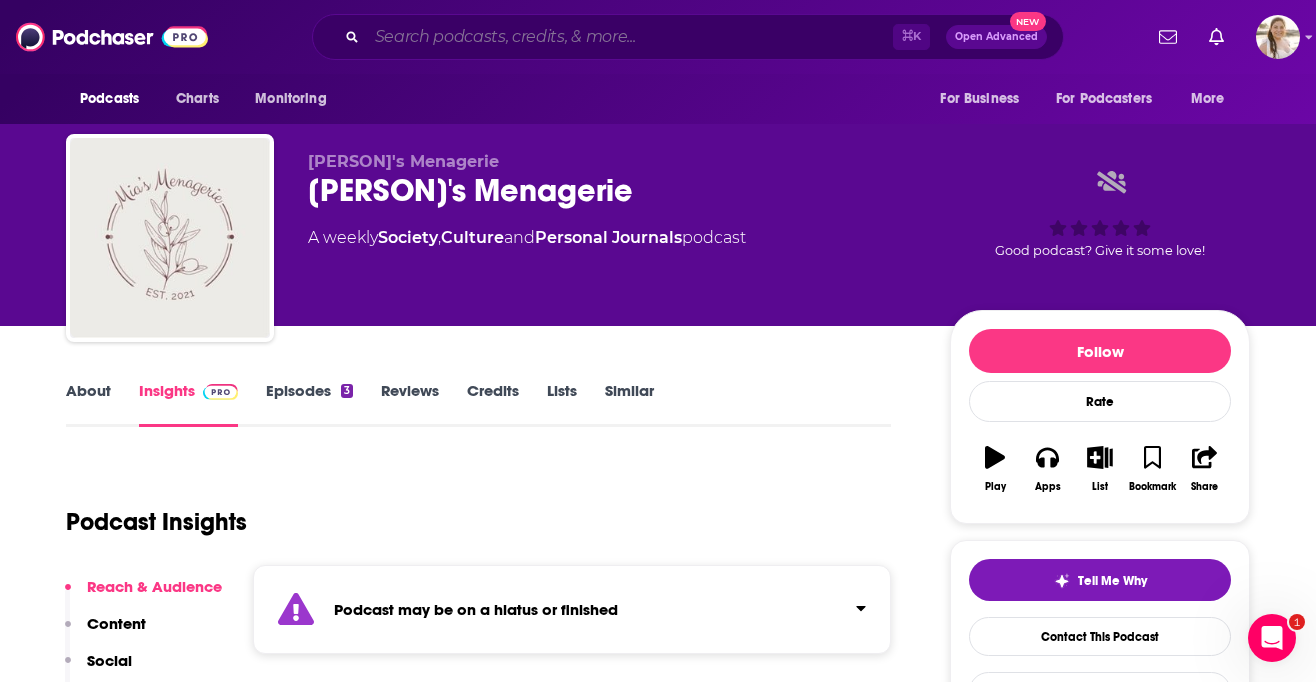 click at bounding box center [630, 37] 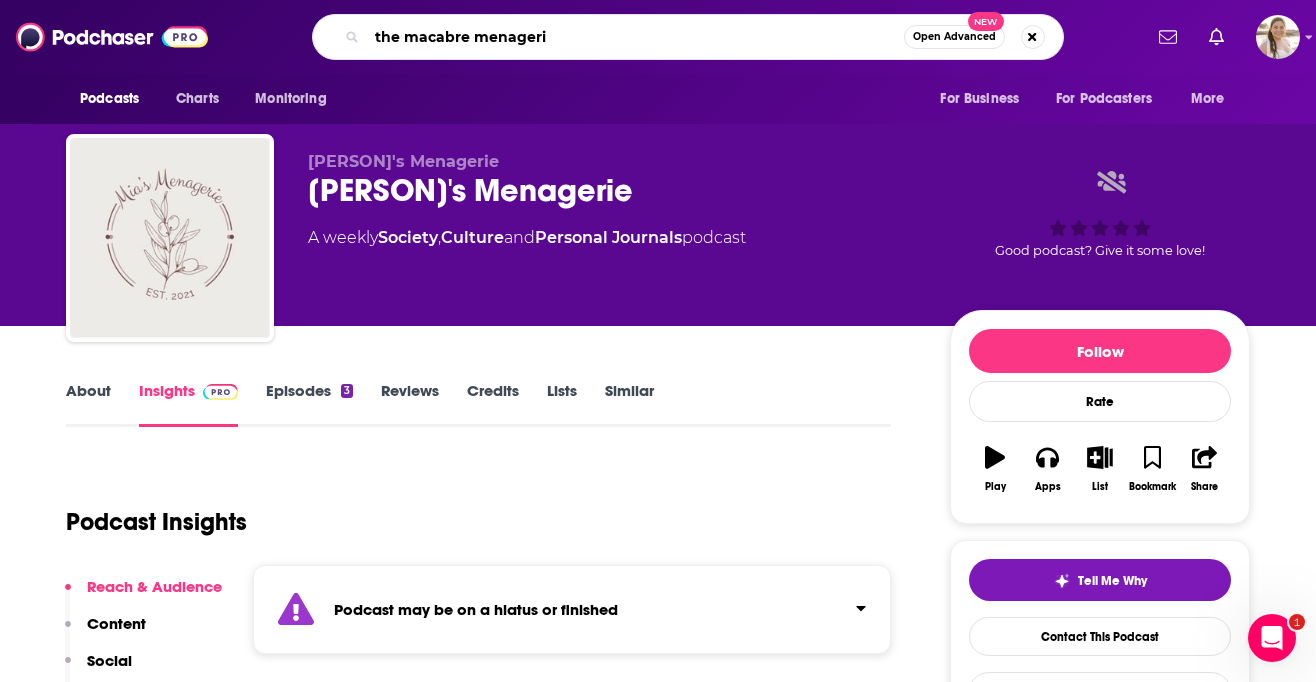 type on "the macabre menagerie" 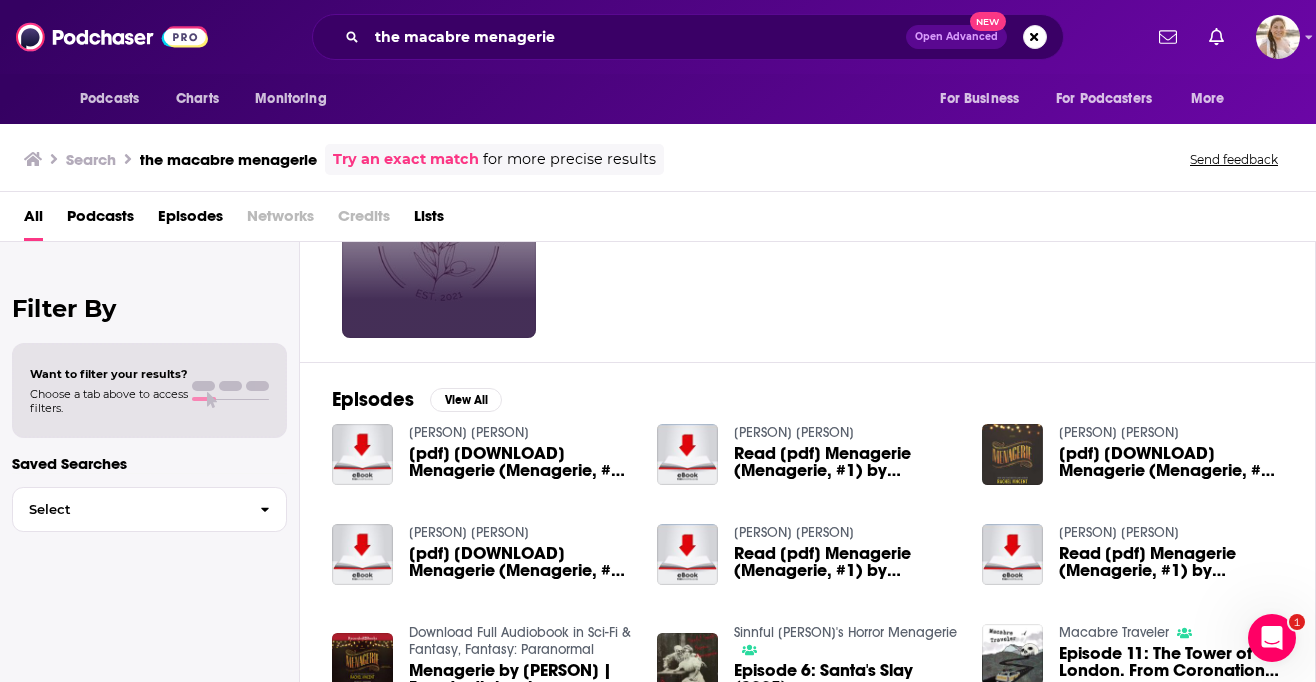 scroll, scrollTop: 0, scrollLeft: 0, axis: both 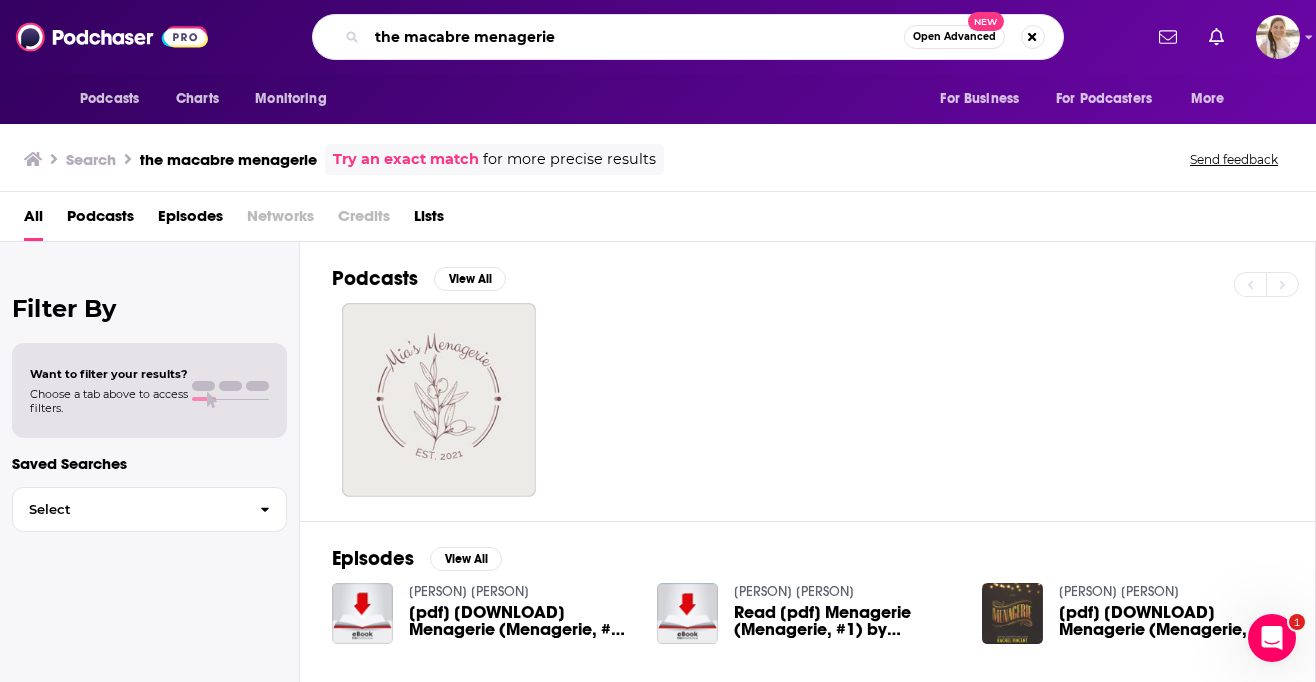 drag, startPoint x: 584, startPoint y: 49, endPoint x: 218, endPoint y: -9, distance: 370.56714 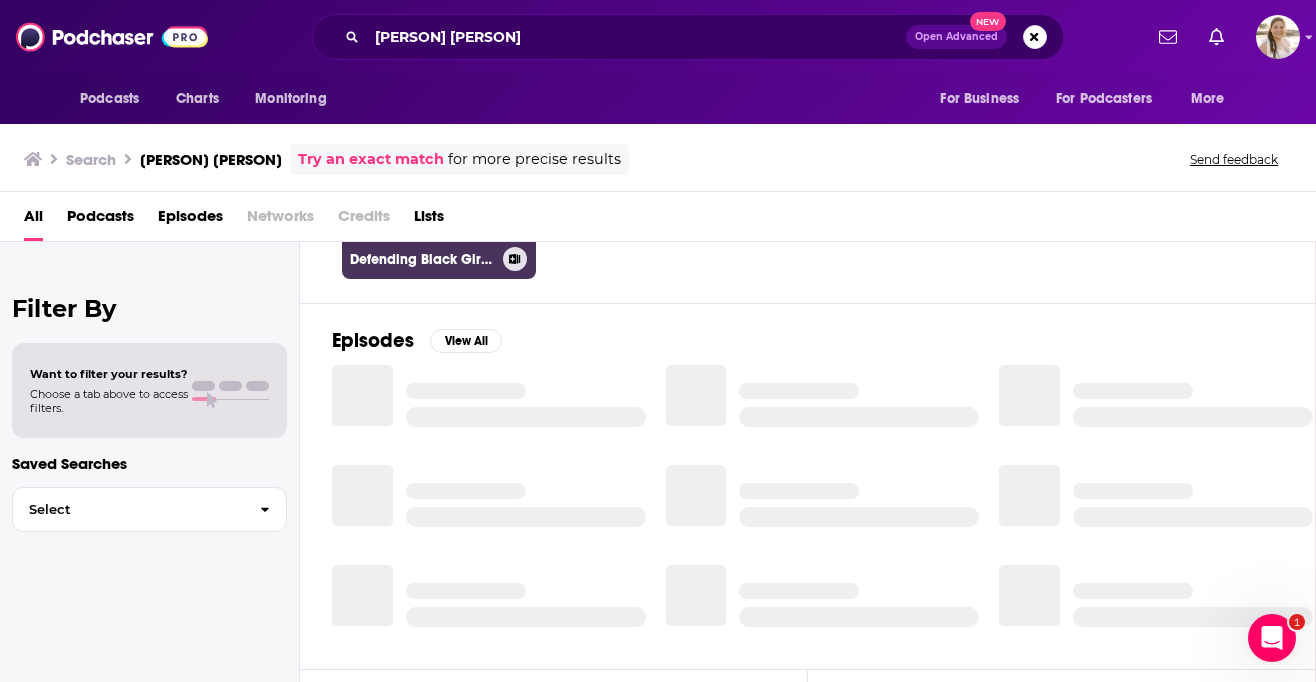 scroll, scrollTop: 0, scrollLeft: 0, axis: both 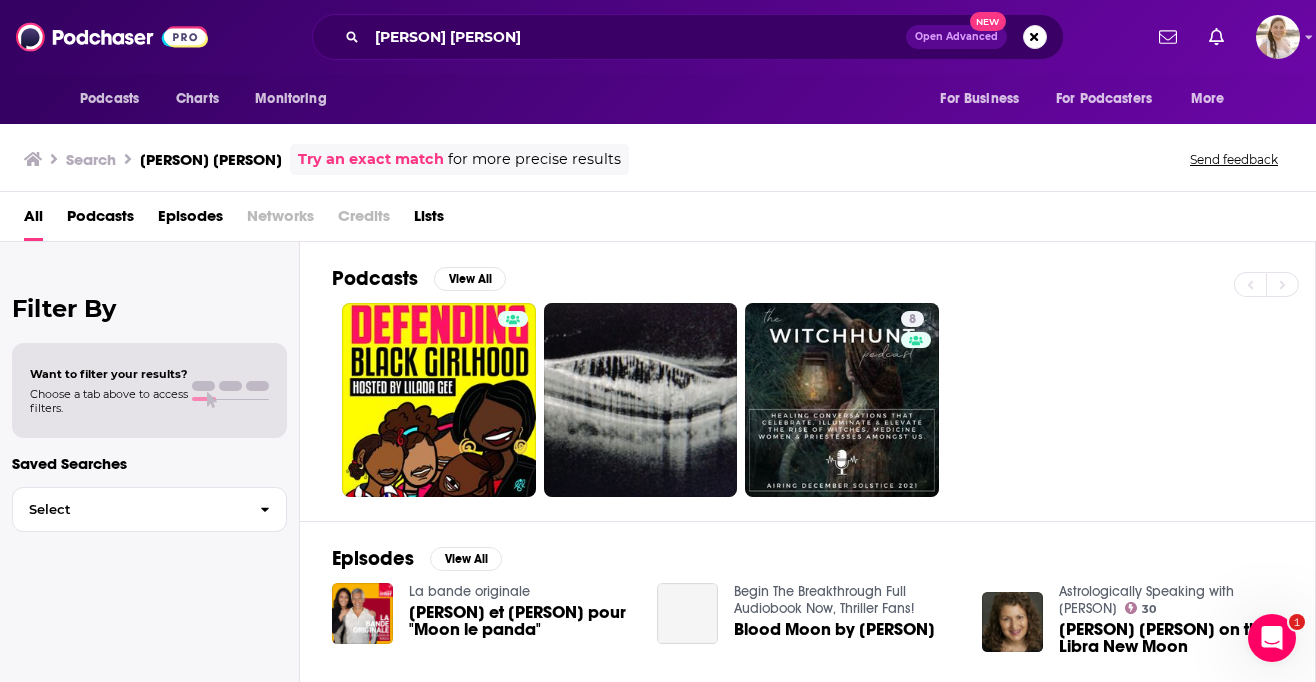 click on "Podcasts" at bounding box center (100, 220) 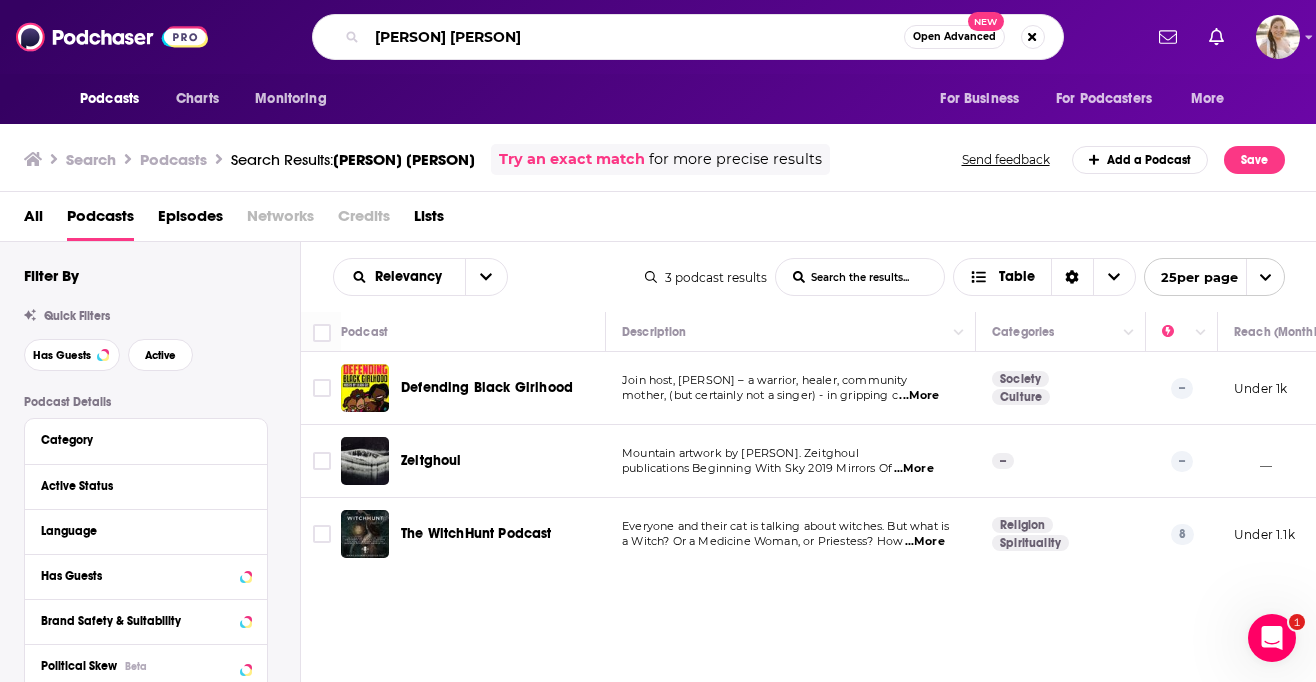 drag, startPoint x: 563, startPoint y: 31, endPoint x: 339, endPoint y: 7, distance: 225.28204 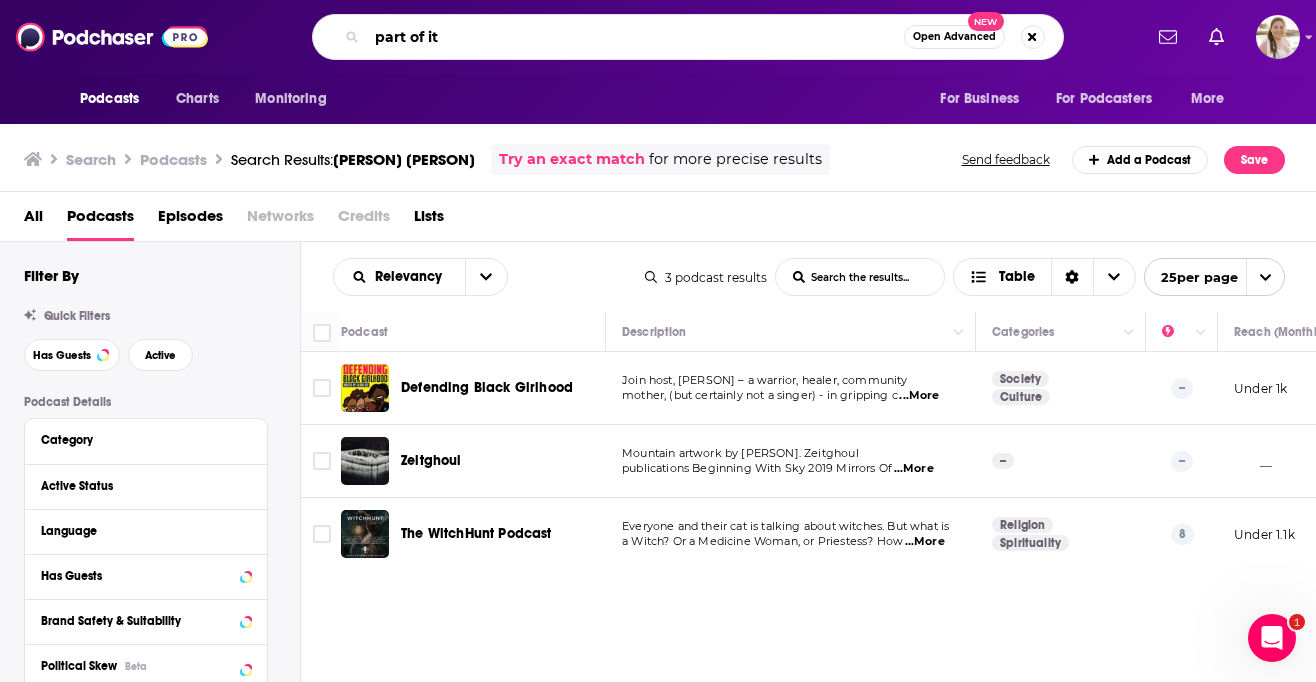 type on "part of it" 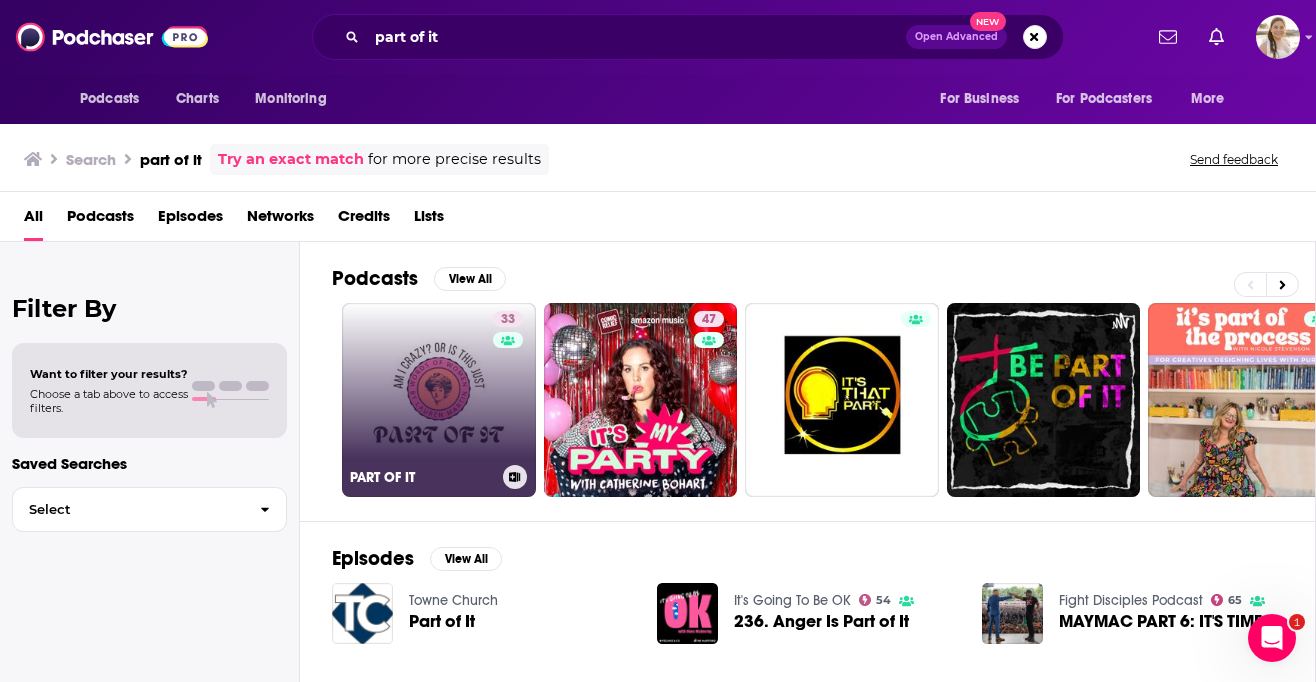 click on "33 PART OF IT" at bounding box center [439, 400] 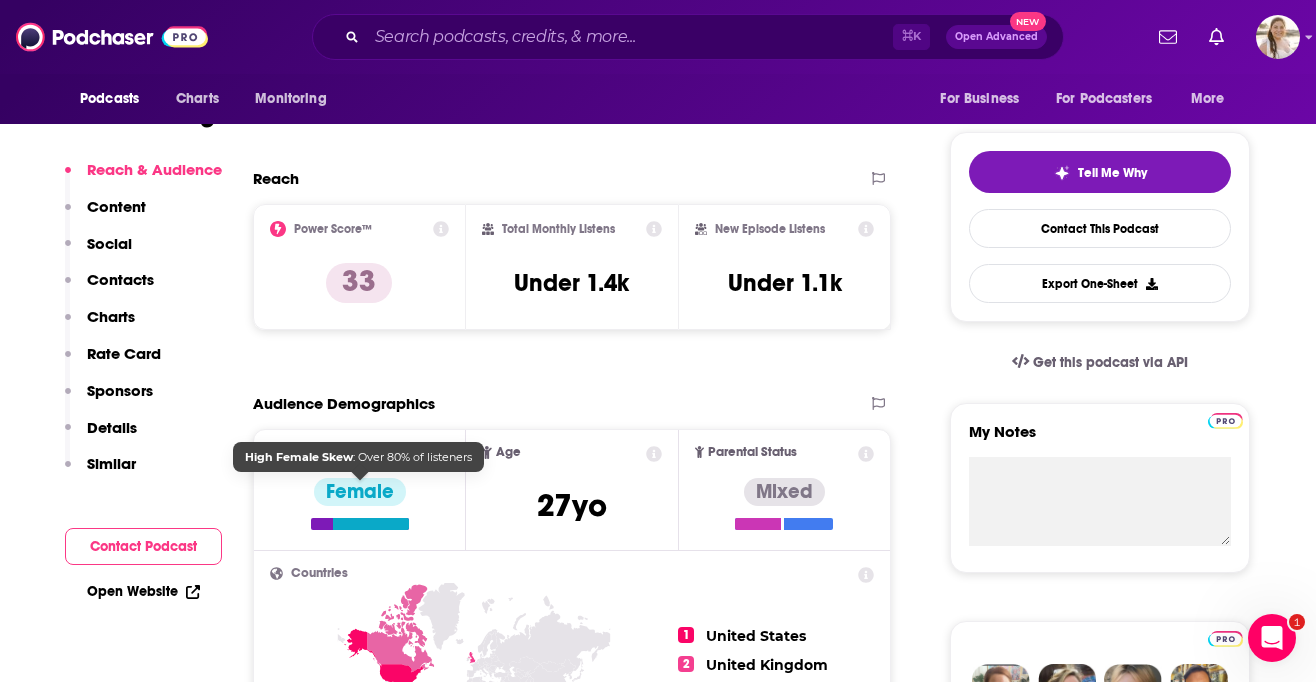 scroll, scrollTop: 414, scrollLeft: 0, axis: vertical 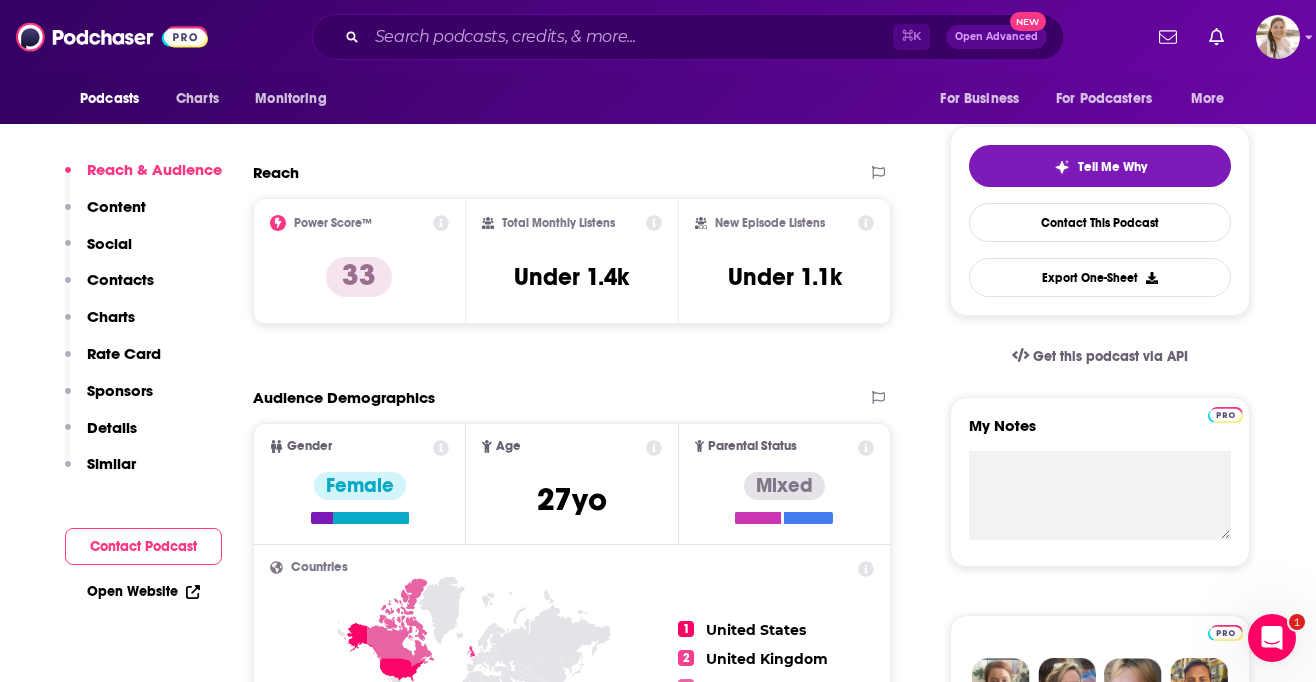 click on "Social" at bounding box center (109, 243) 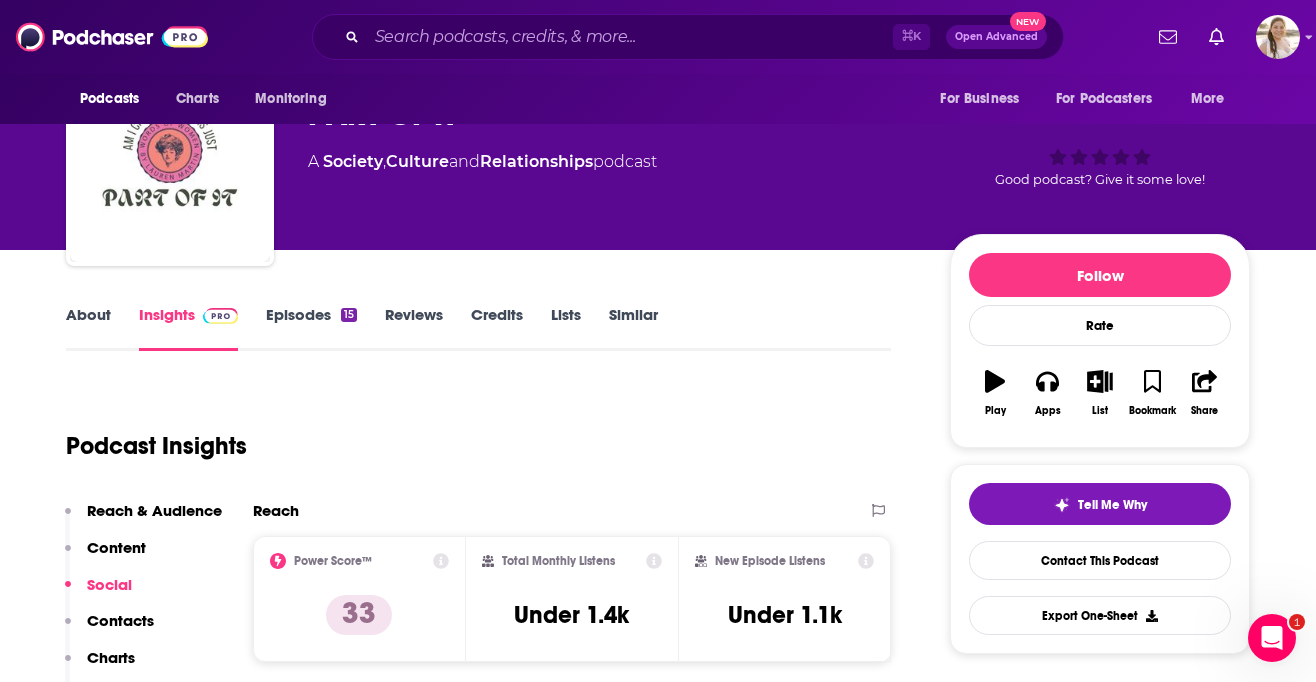 scroll, scrollTop: 0, scrollLeft: 0, axis: both 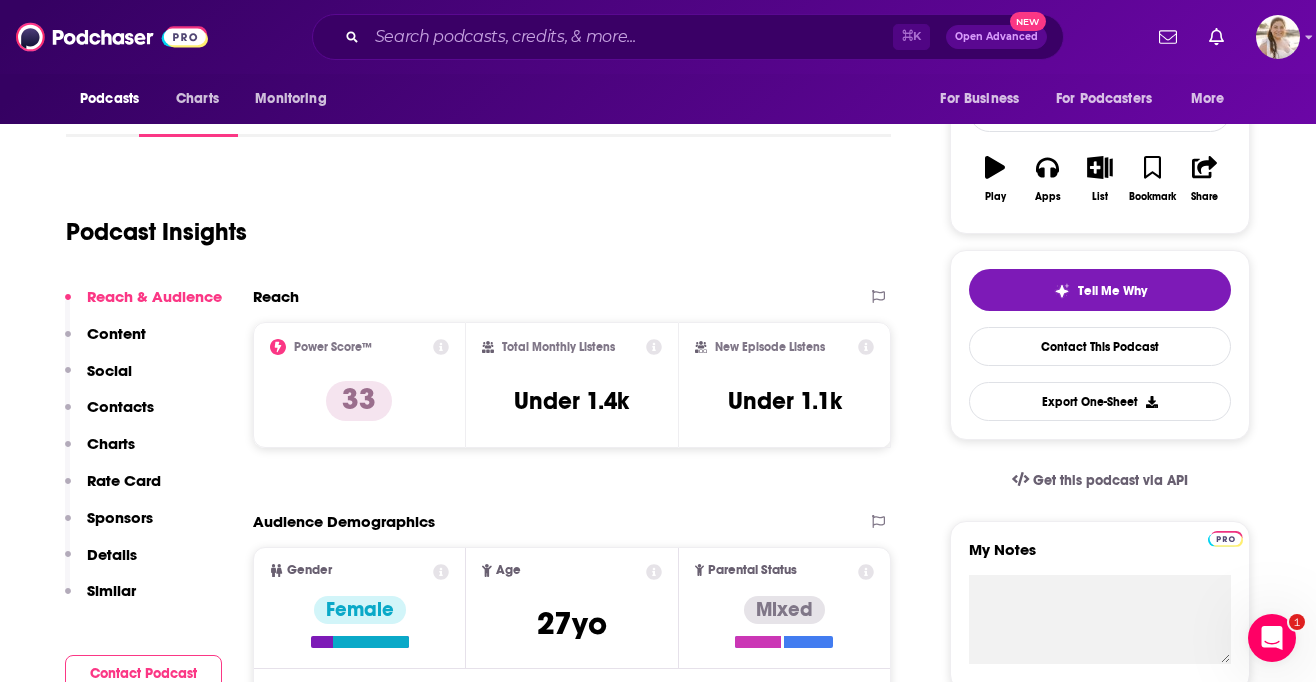 click on "Contacts" at bounding box center (109, 415) 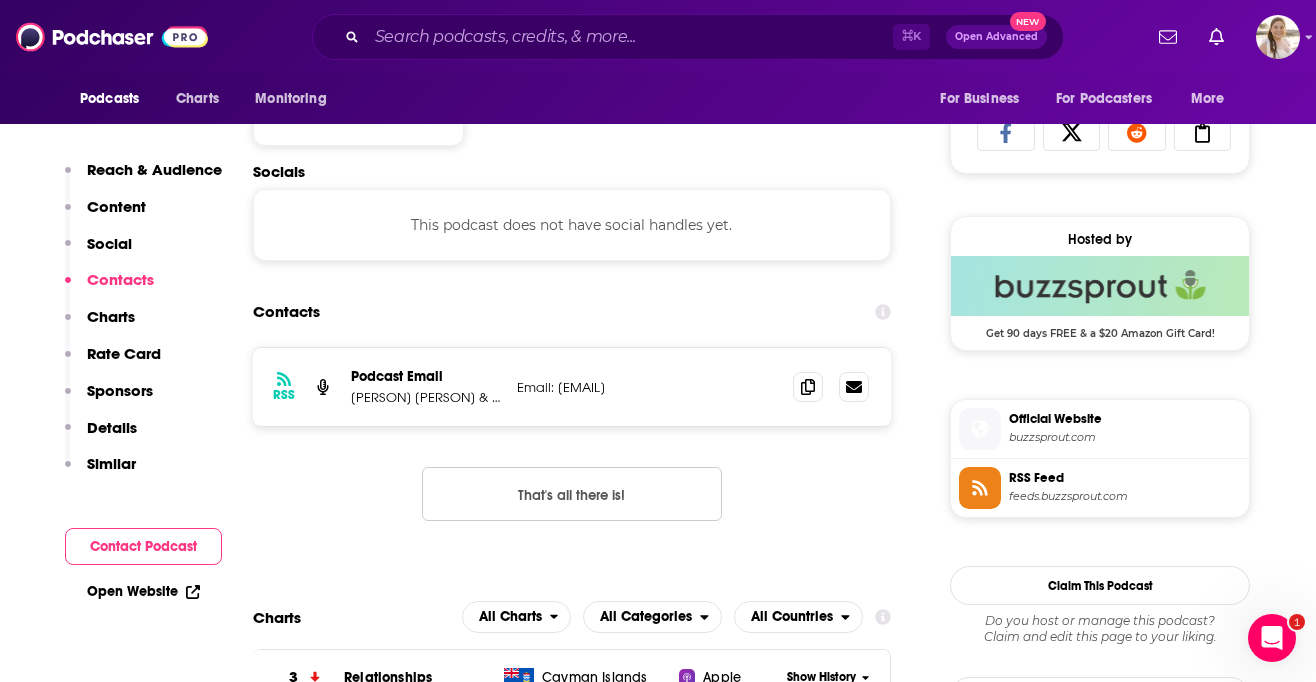 scroll, scrollTop: 1338, scrollLeft: 0, axis: vertical 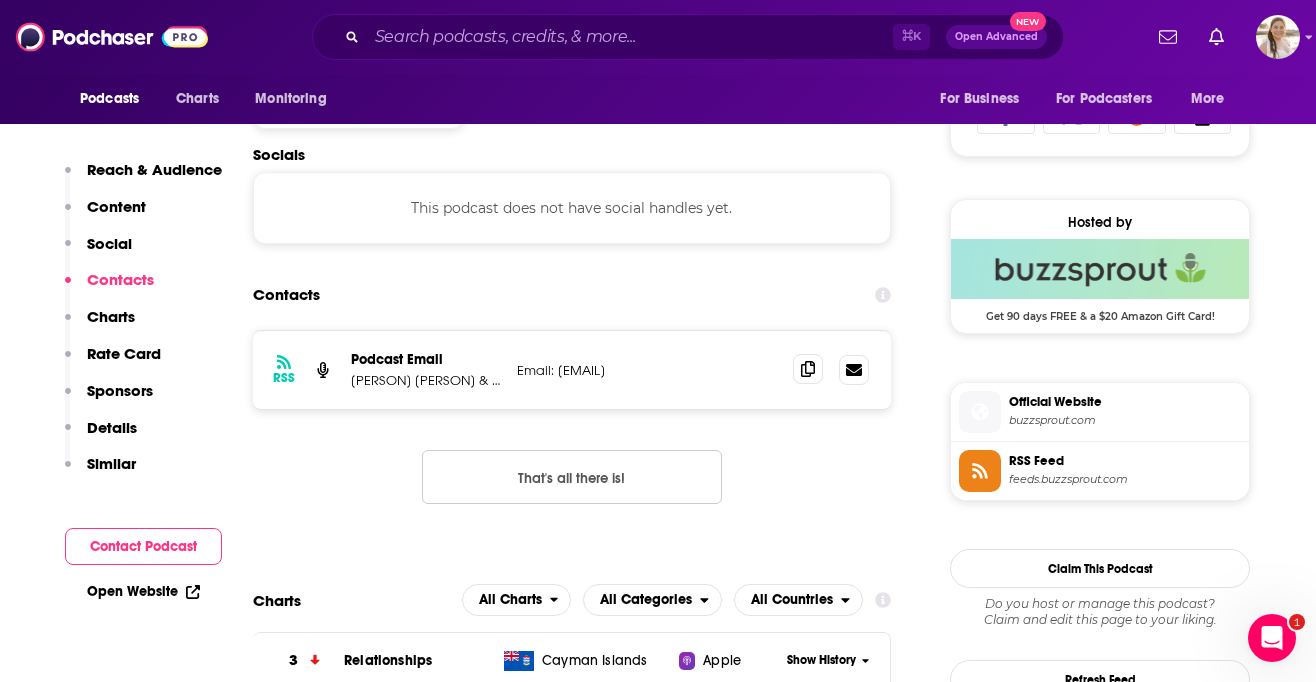 click 